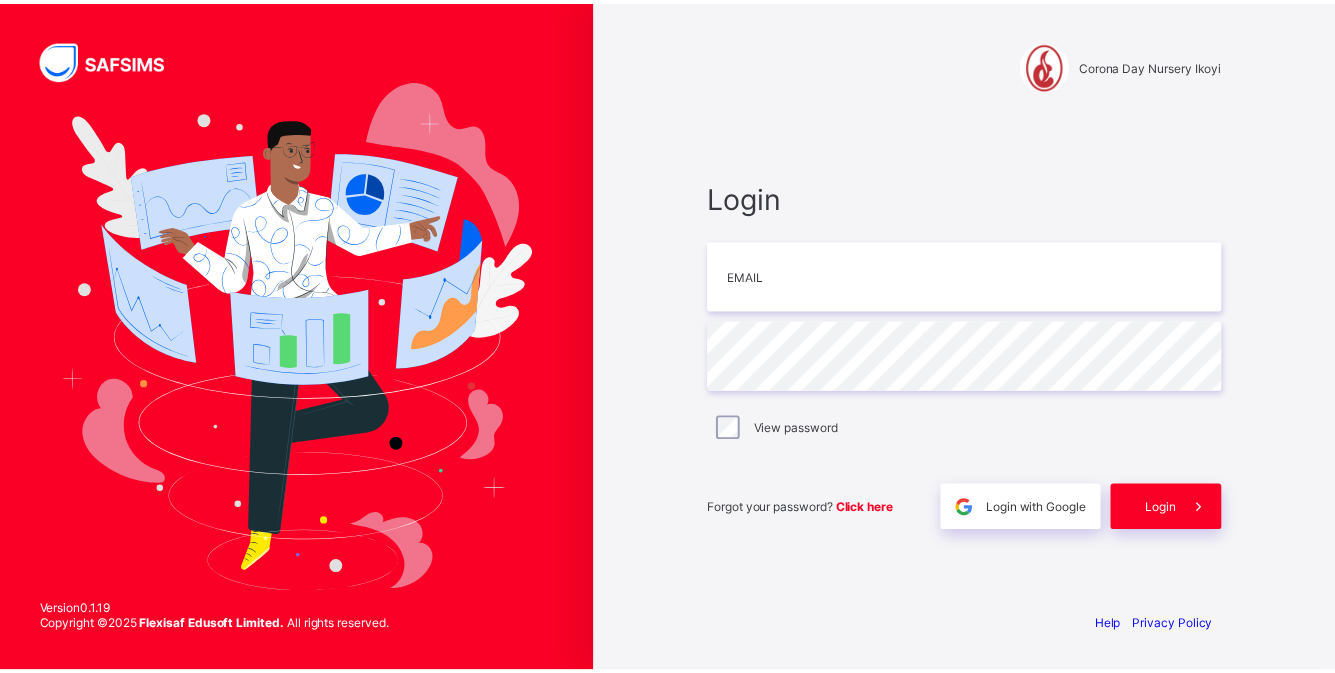 scroll, scrollTop: 0, scrollLeft: 0, axis: both 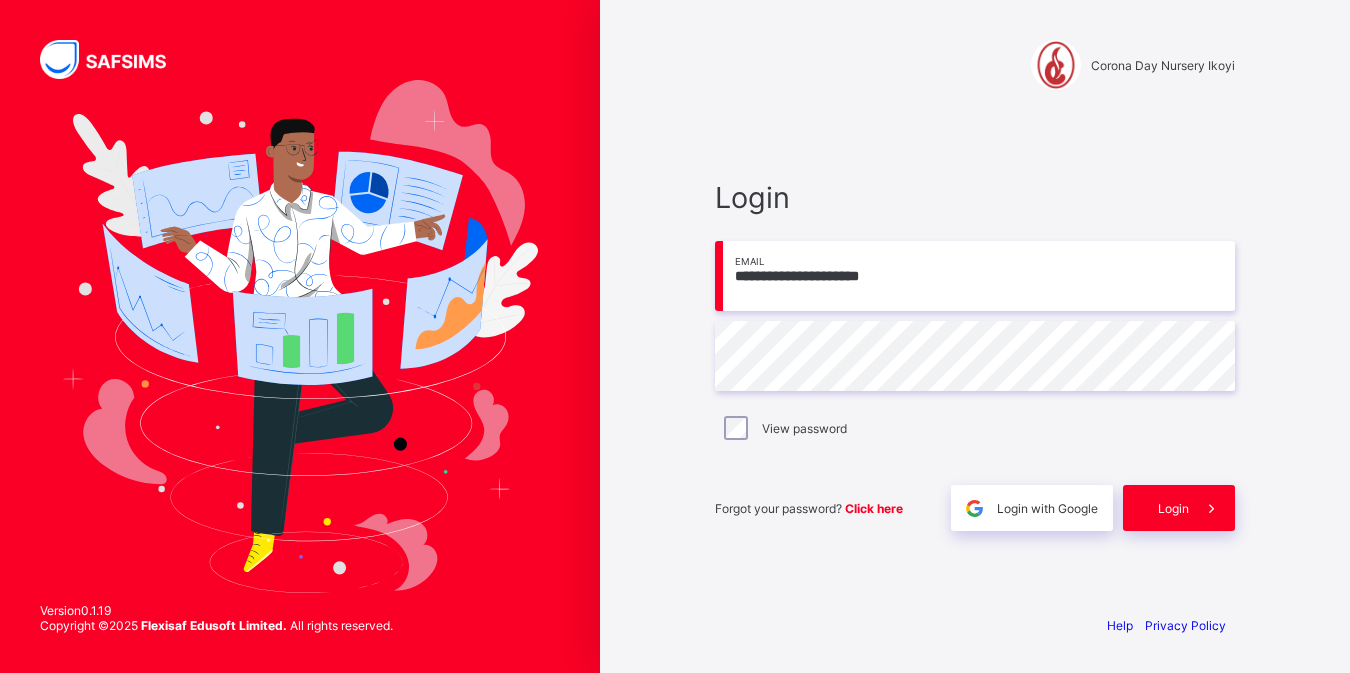 type on "**********" 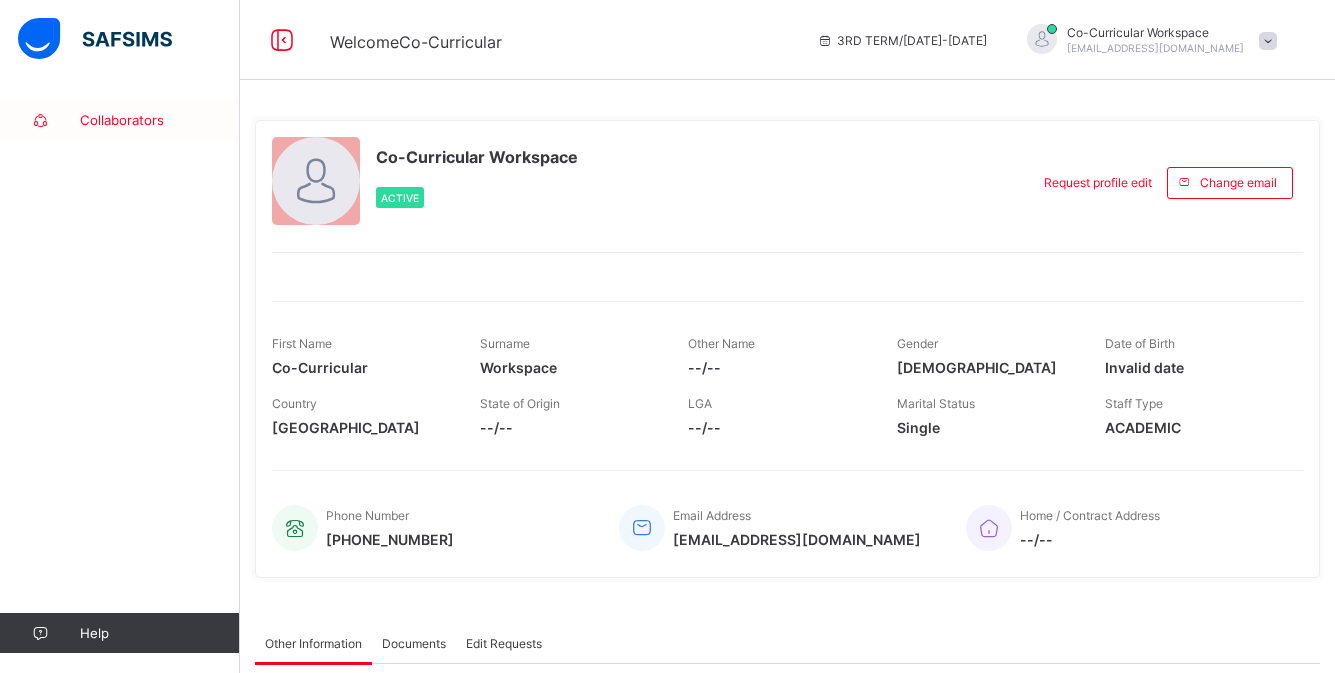 click on "Collaborators" at bounding box center (160, 120) 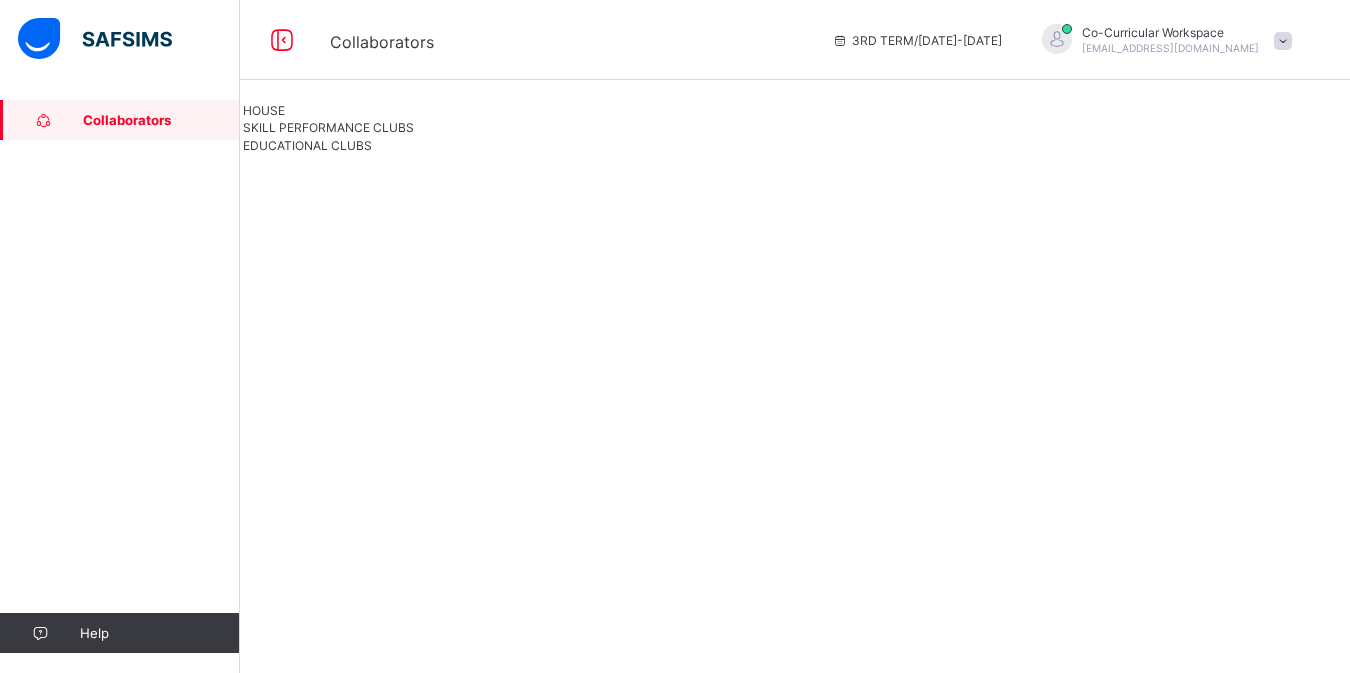 click on "SKILL PERFORMANCE CLUBS" at bounding box center (328, 127) 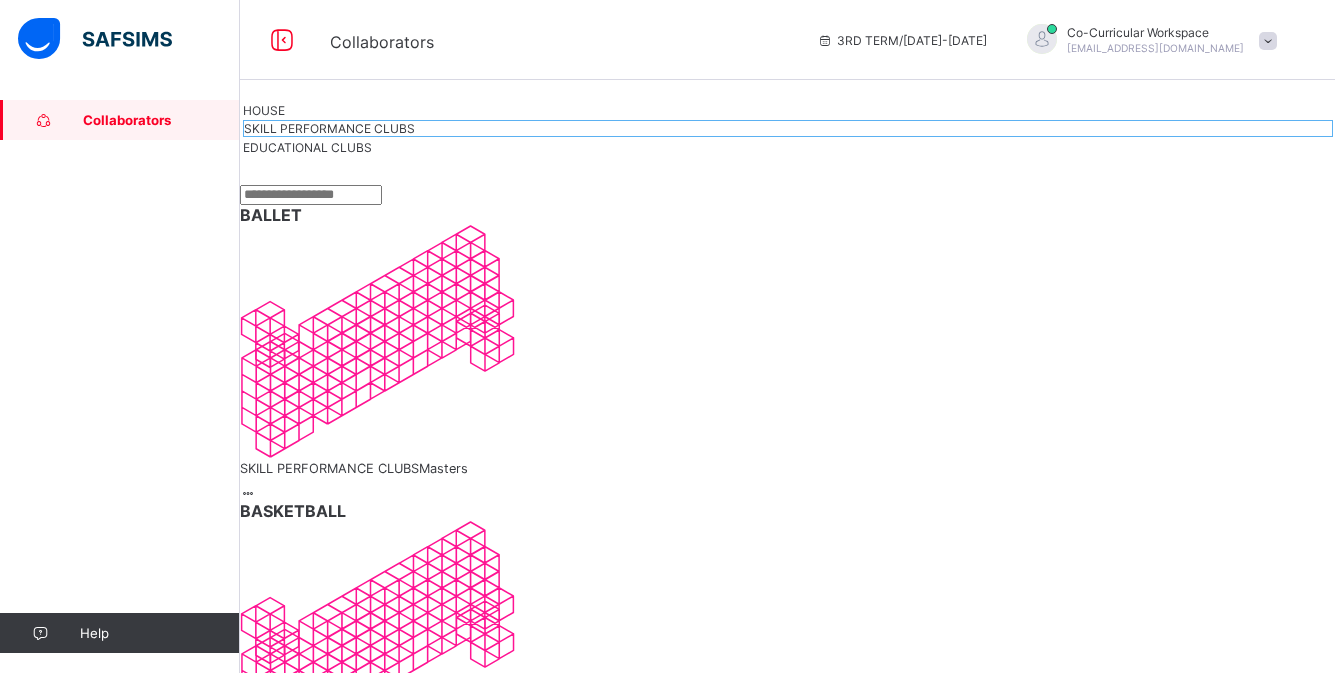 click at bounding box center [248, 493] 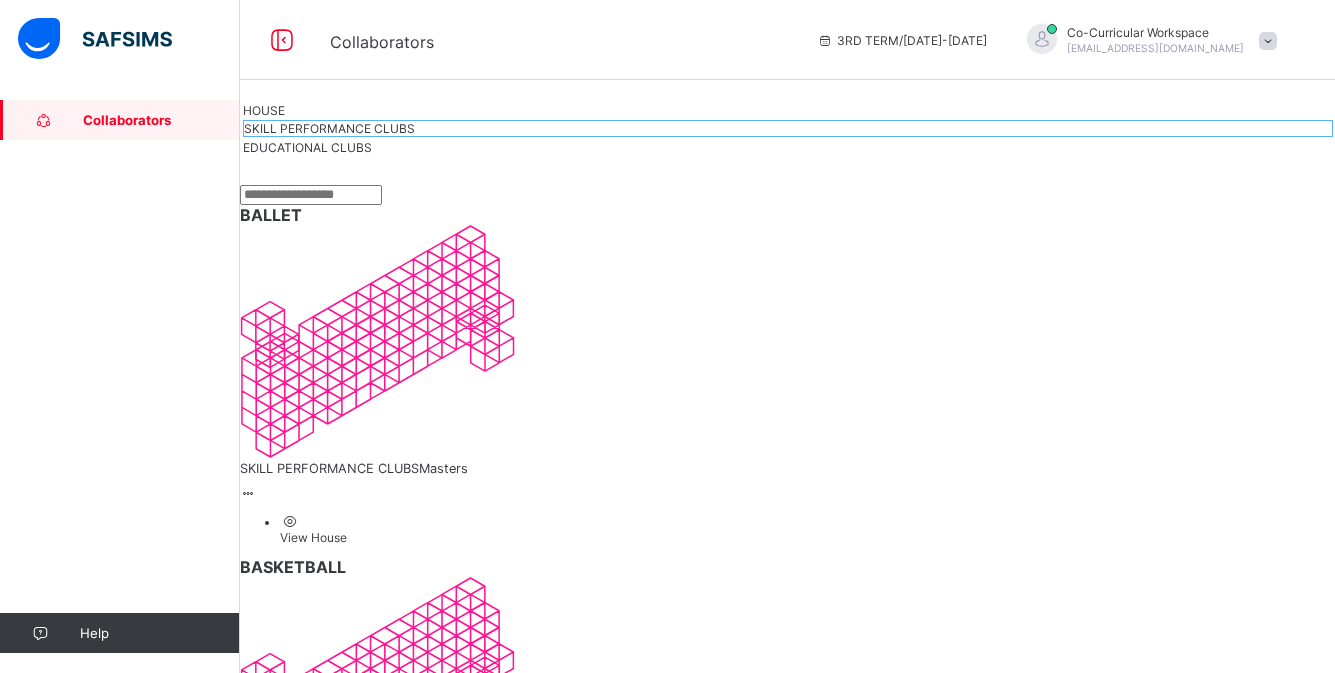 click on "View House" at bounding box center (807, 537) 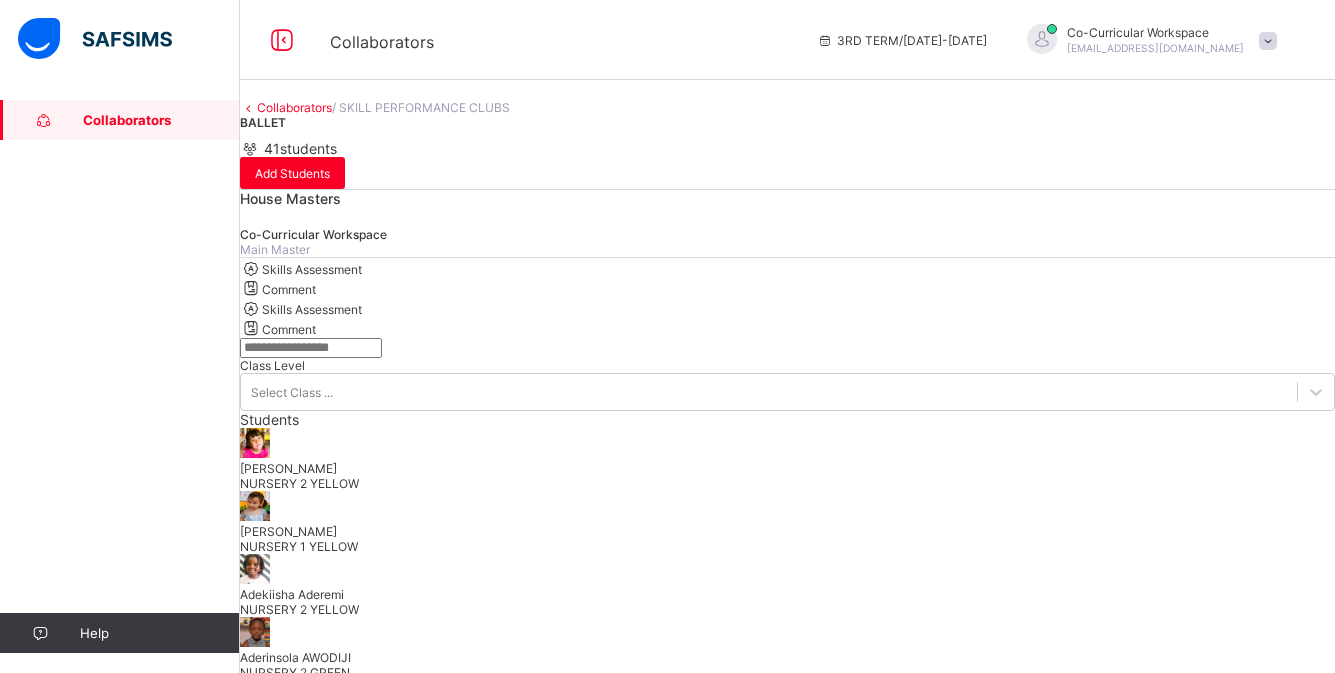 click on "House Masters Co-Curricular  Workspace  Main Master" at bounding box center (787, 224) 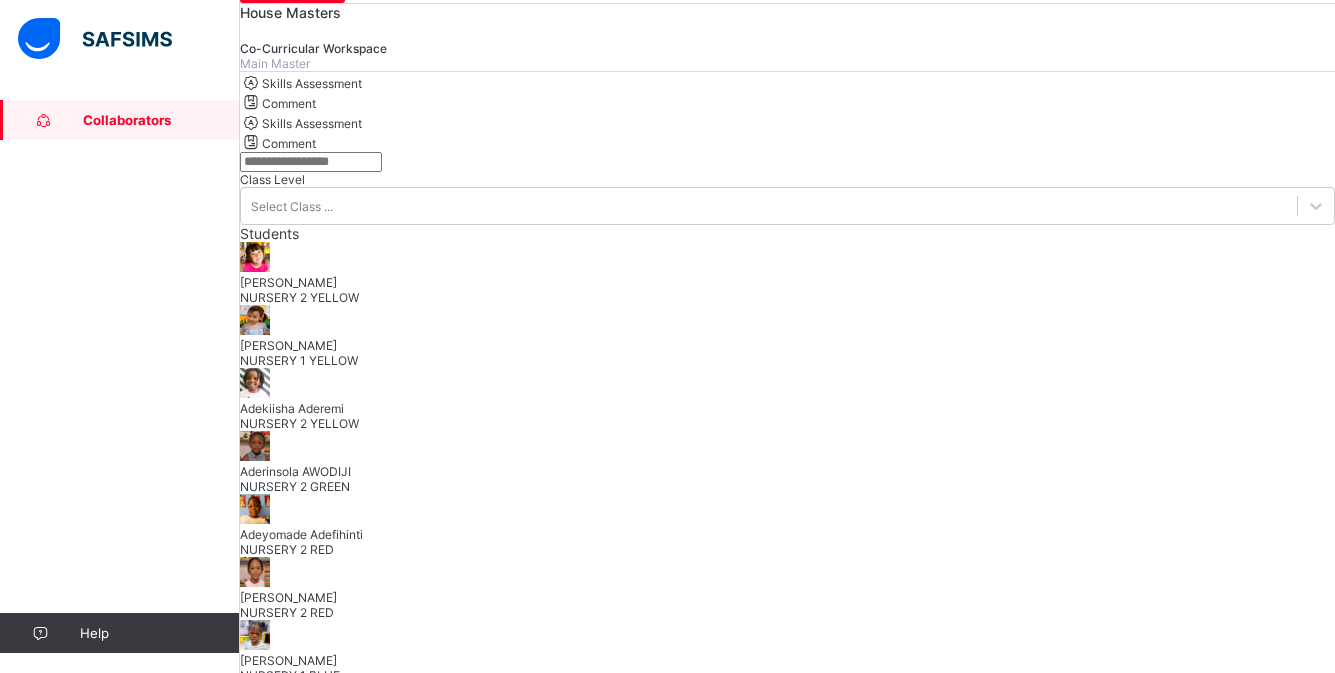 scroll, scrollTop: 160, scrollLeft: 0, axis: vertical 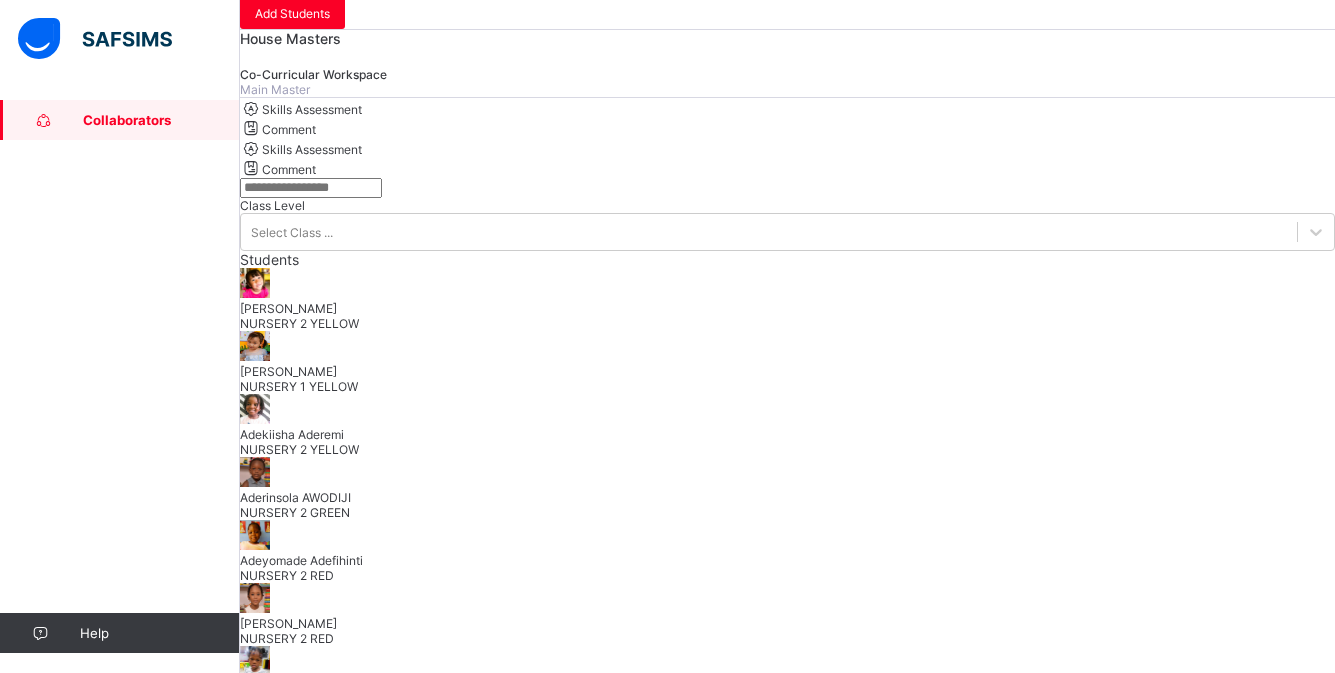 click on "[PERSON_NAME]" at bounding box center [787, 308] 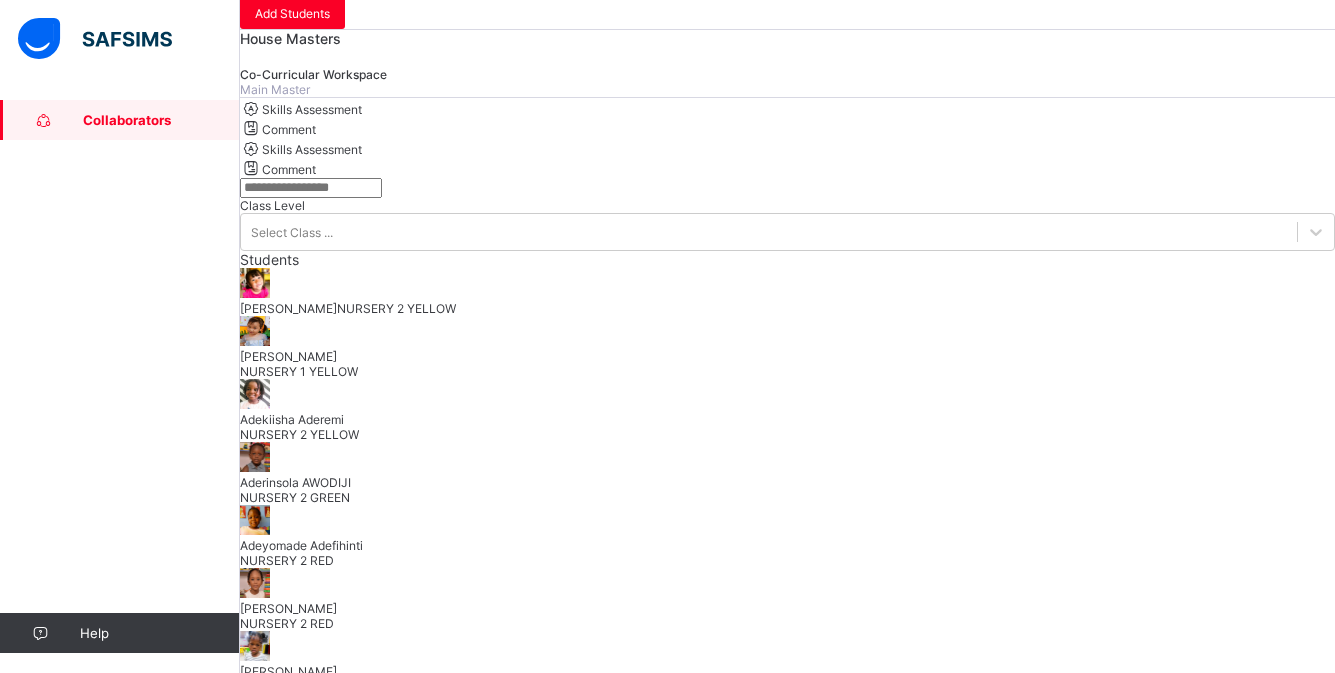 scroll, scrollTop: 2094, scrollLeft: 0, axis: vertical 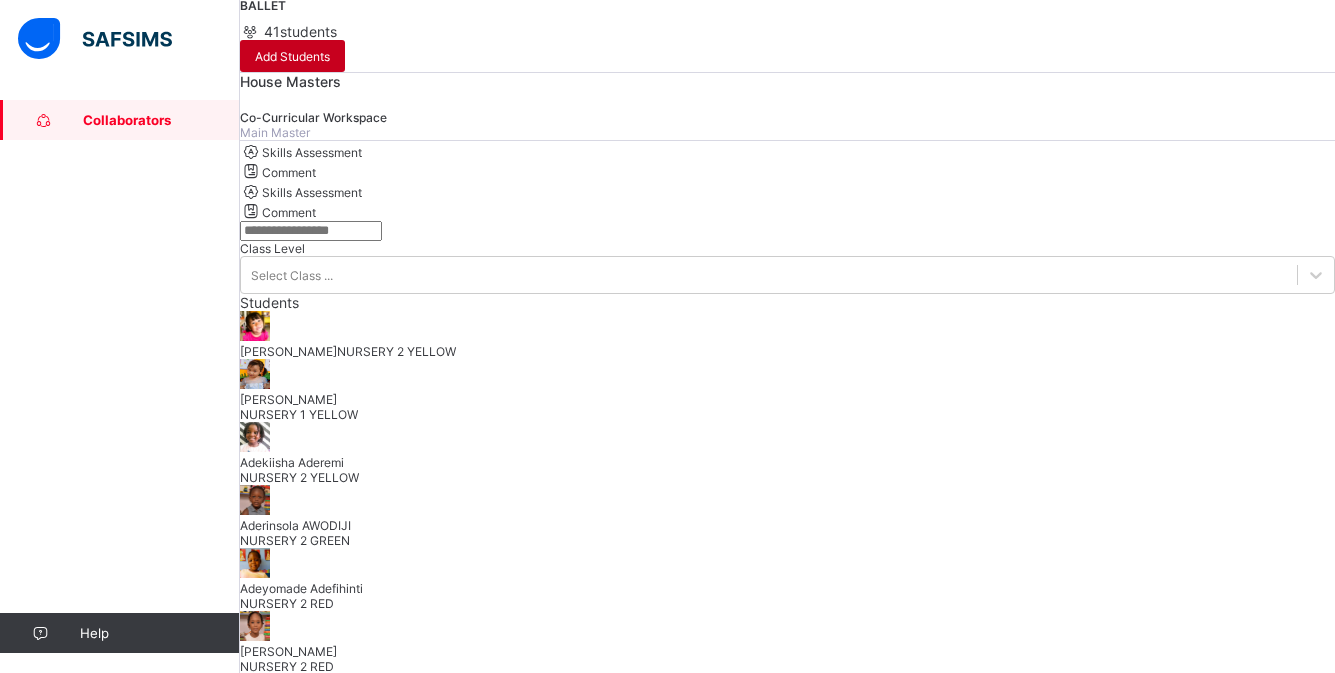 click on "Add Students" at bounding box center [292, 56] 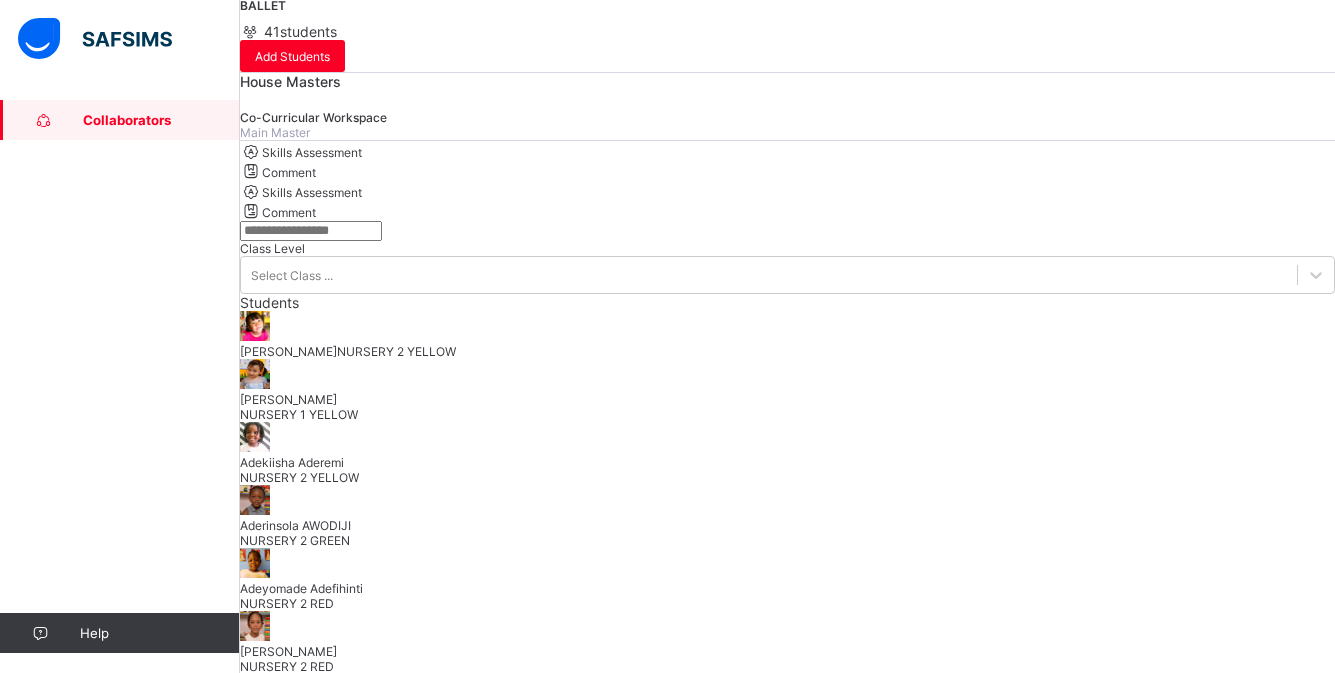 scroll, scrollTop: 207, scrollLeft: 0, axis: vertical 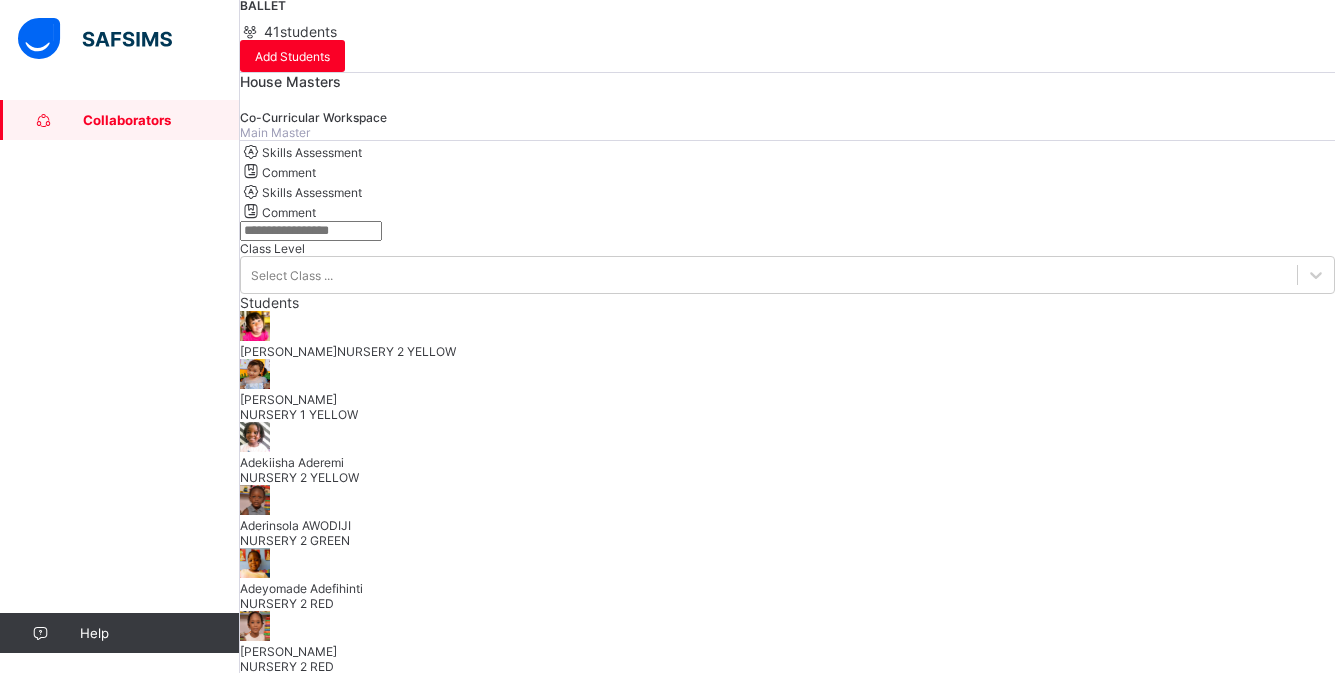 click at bounding box center (341, 7469) 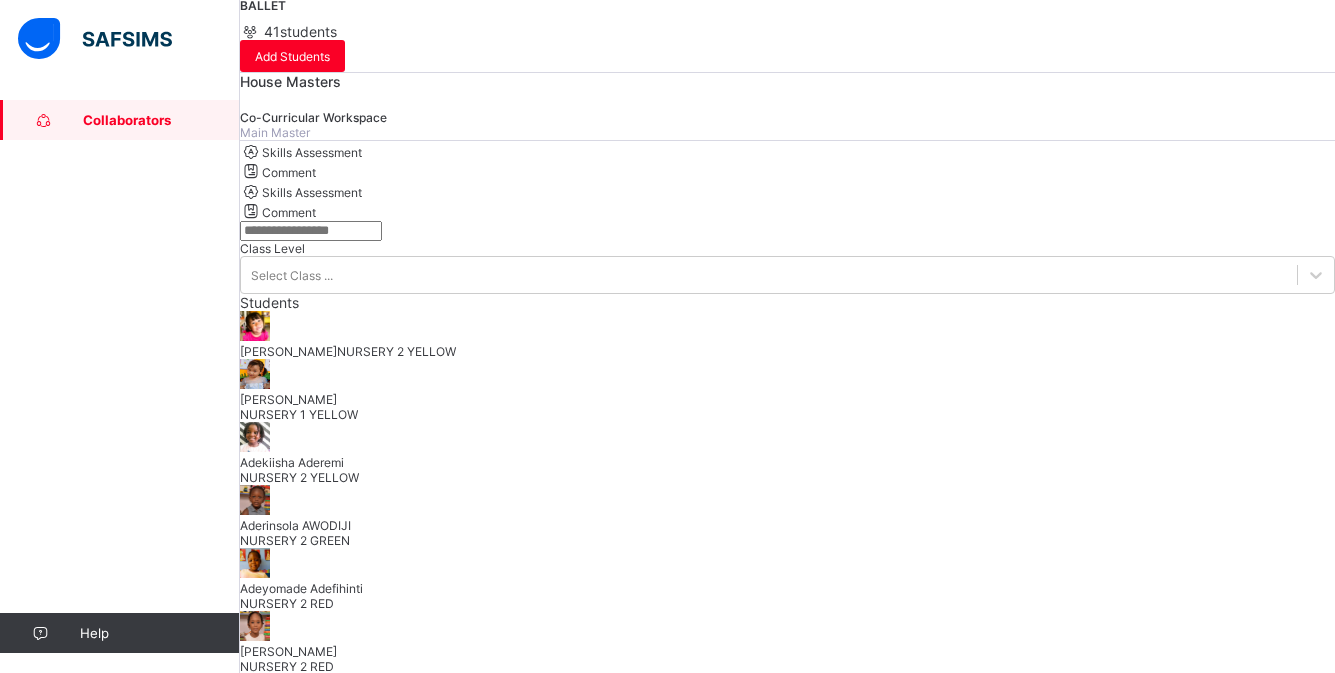 scroll, scrollTop: 0, scrollLeft: 0, axis: both 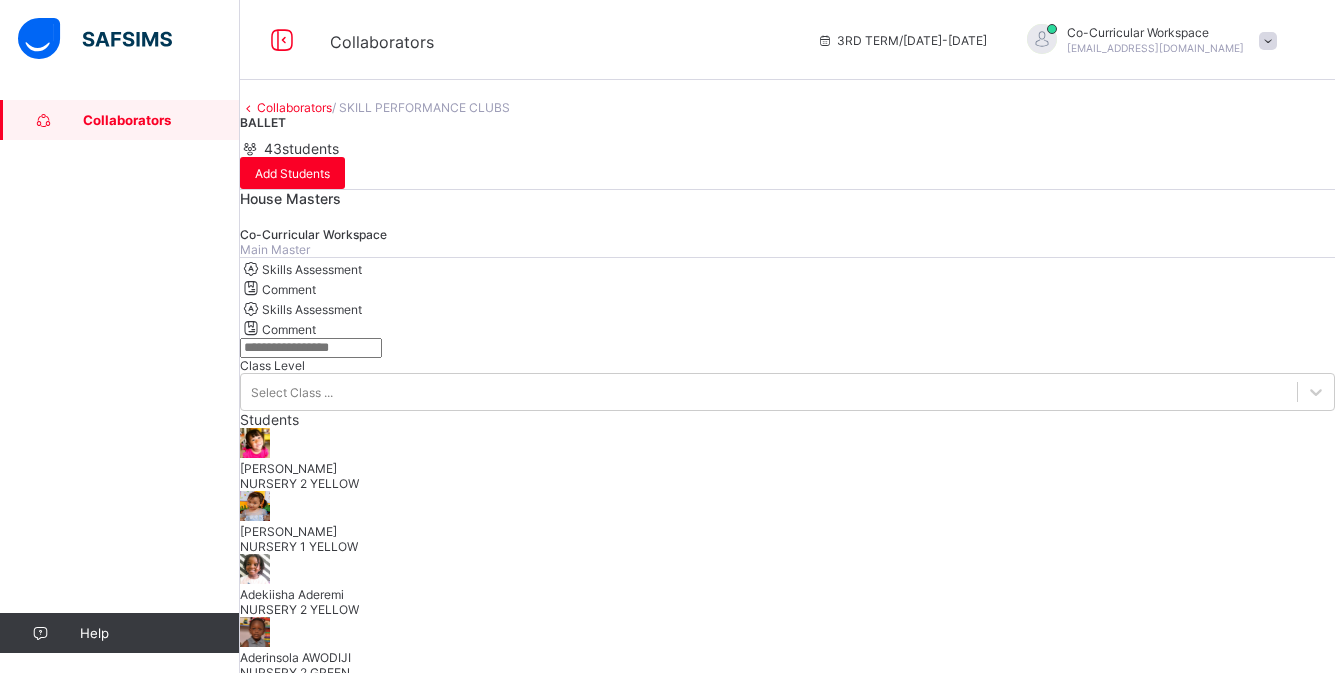 click on "****" at bounding box center [341, 7872] 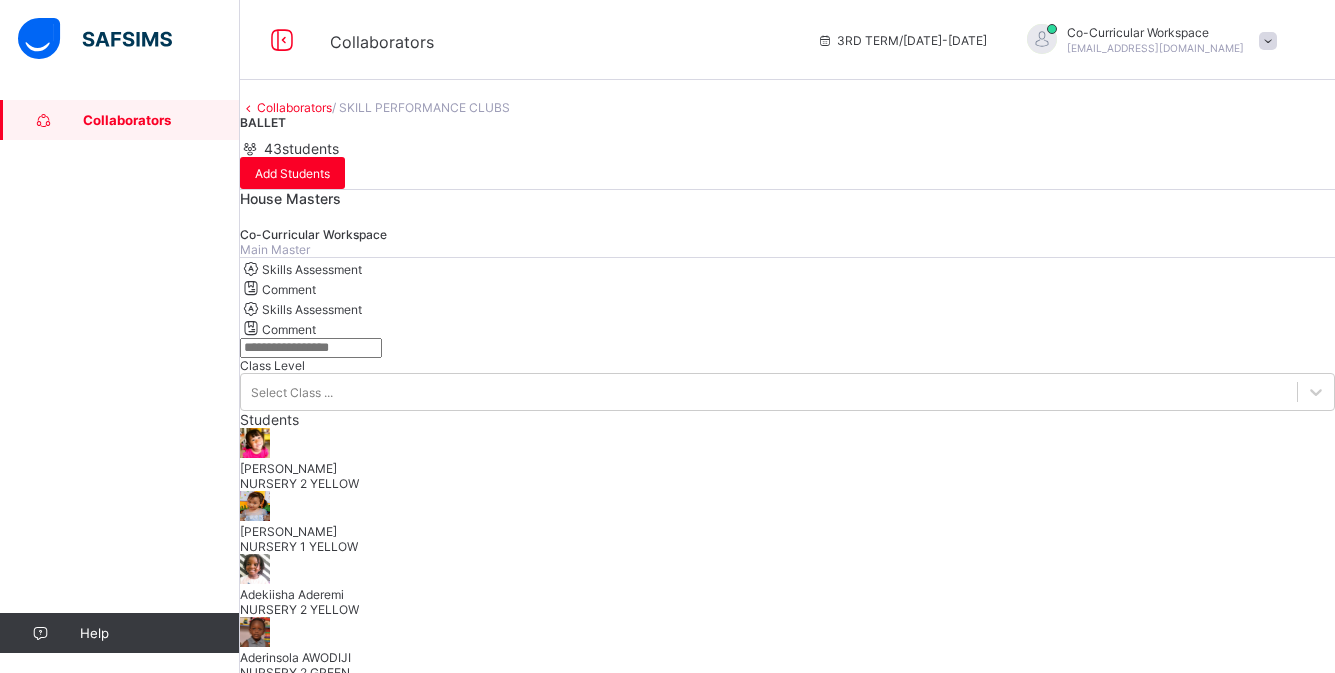 click on "****" at bounding box center (341, 7872) 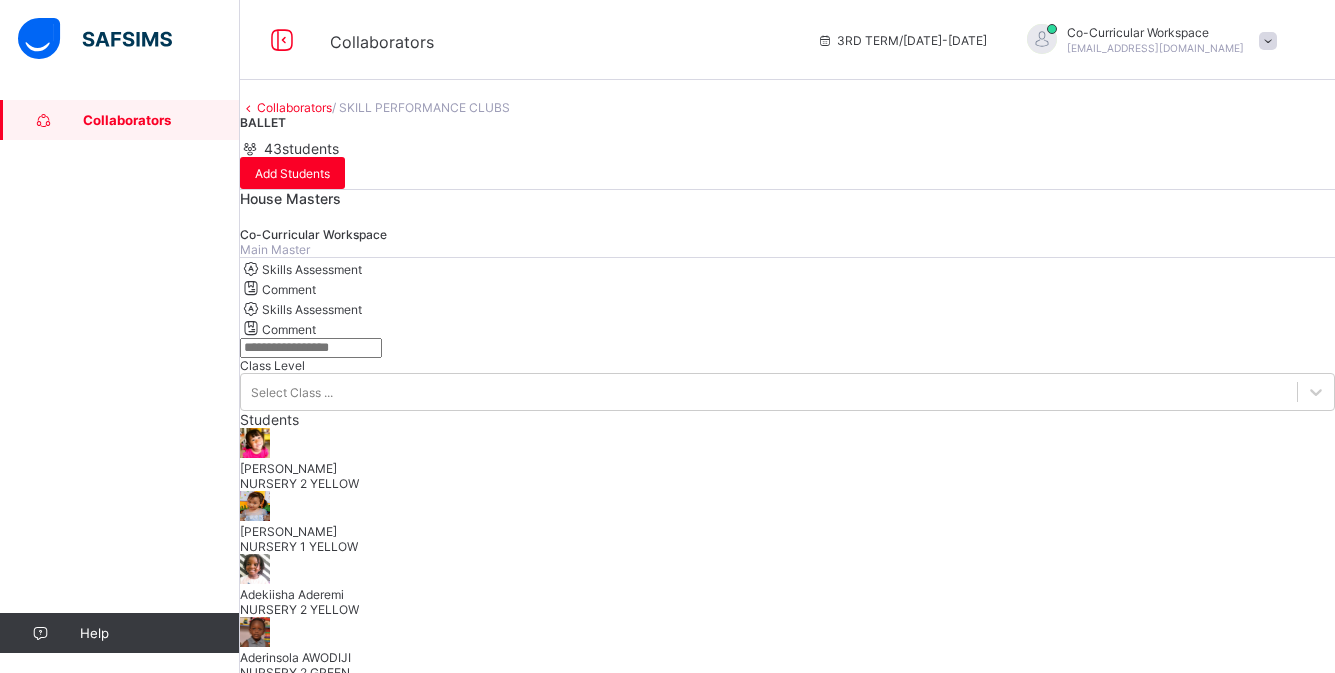 type on "*" 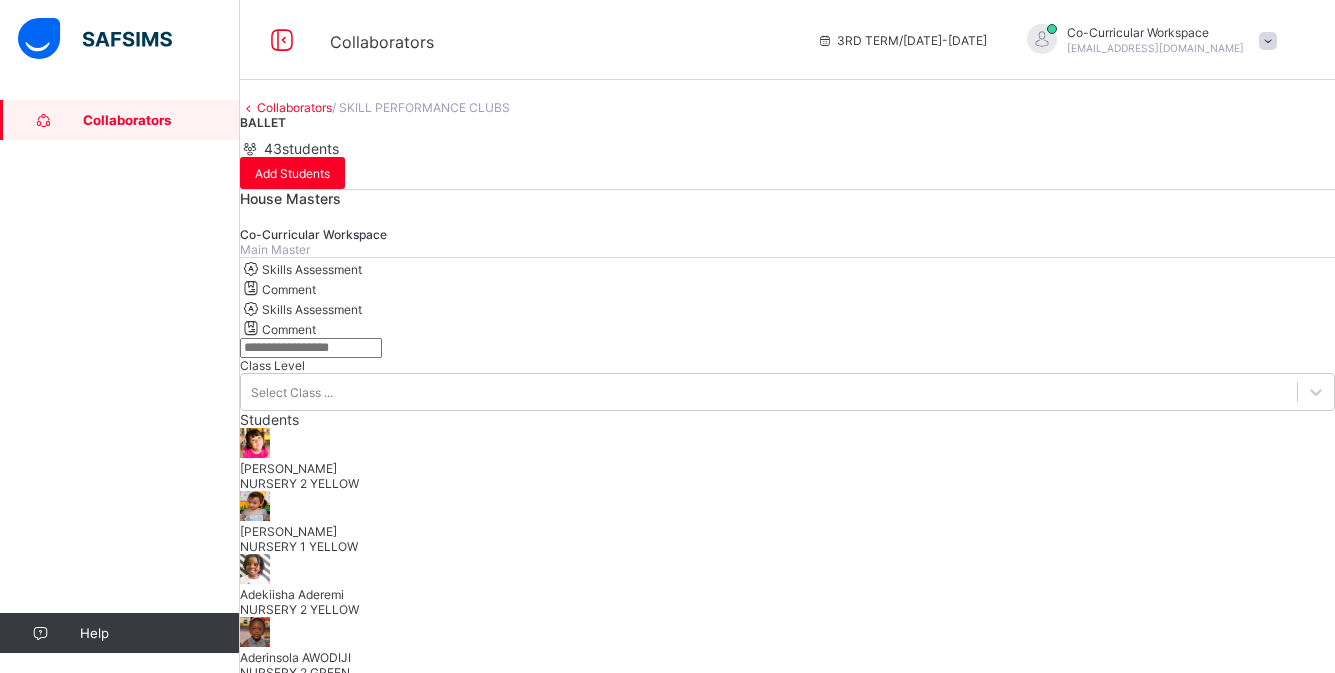 click on "*****" at bounding box center [341, 7872] 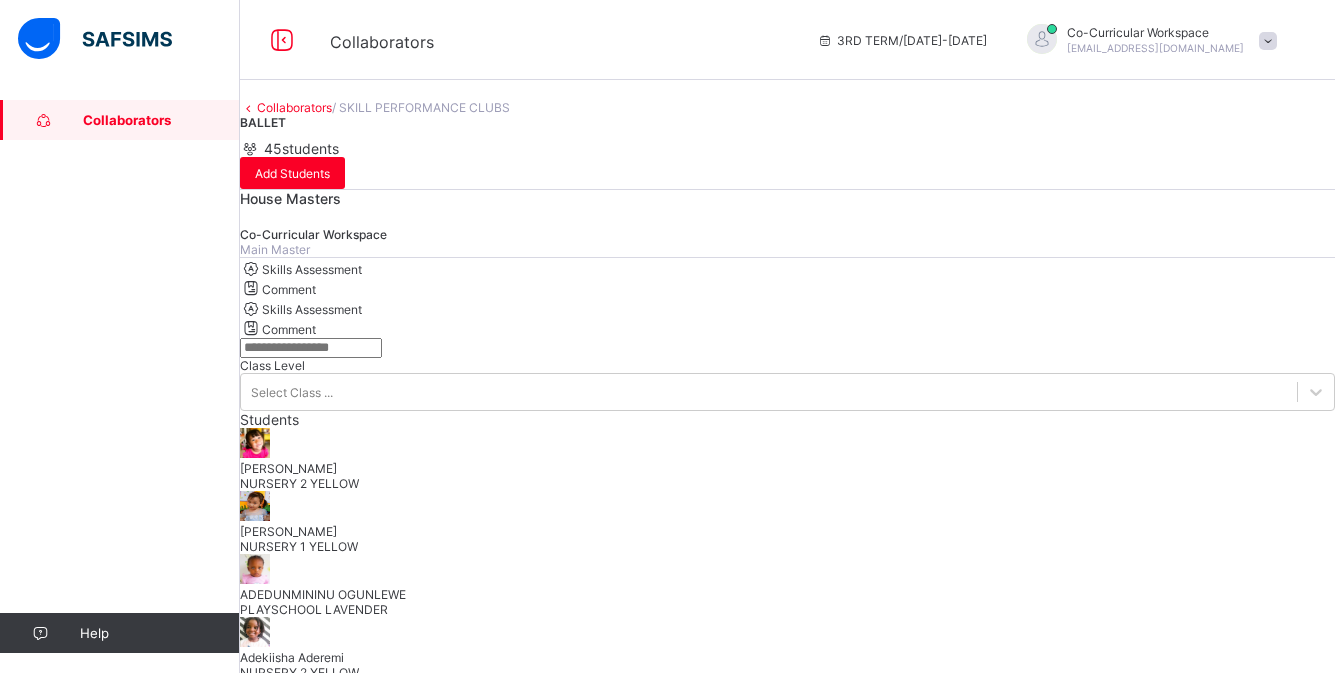 scroll, scrollTop: 588, scrollLeft: 0, axis: vertical 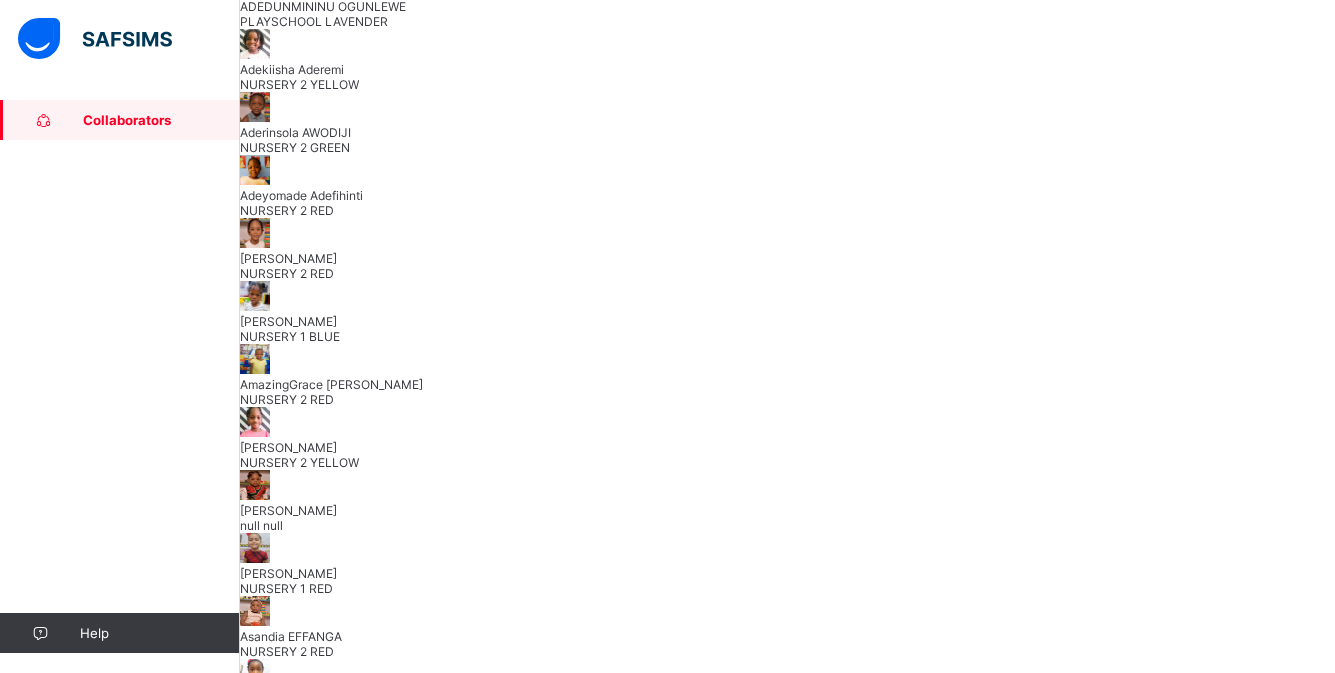 click on "[PERSON_NAME]" at bounding box center [787, -120] 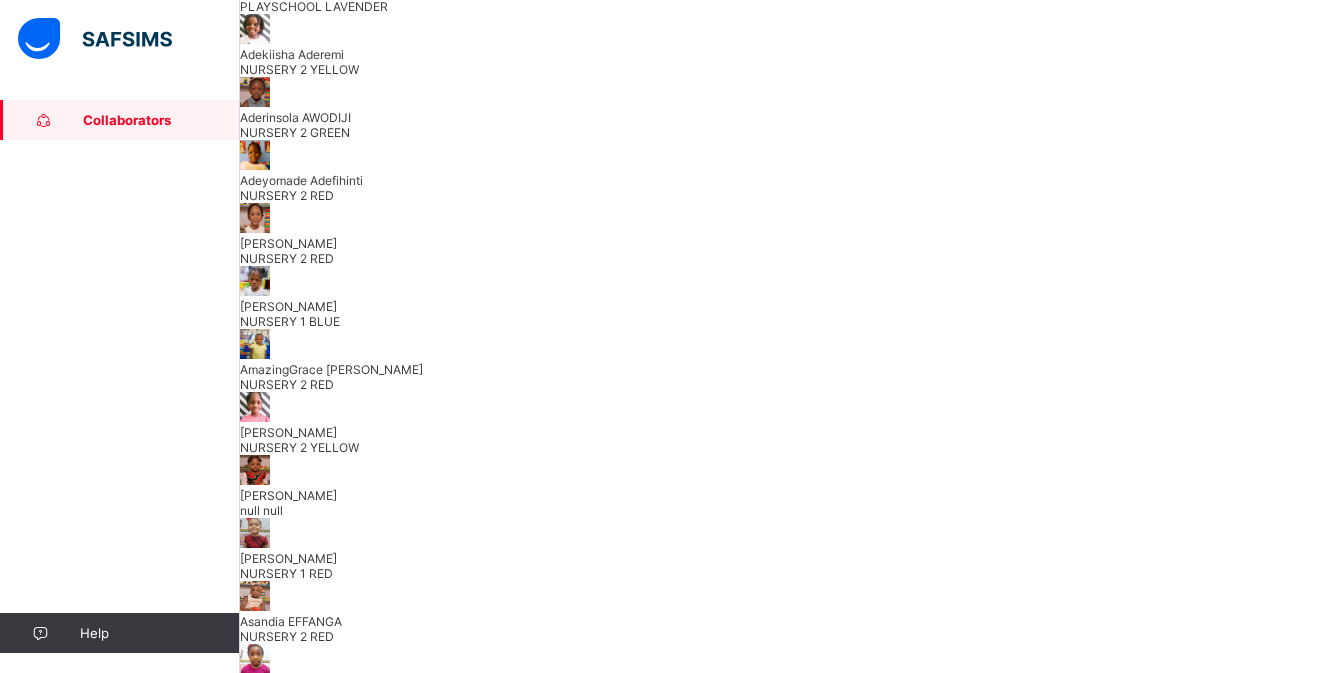 scroll, scrollTop: 99, scrollLeft: 0, axis: vertical 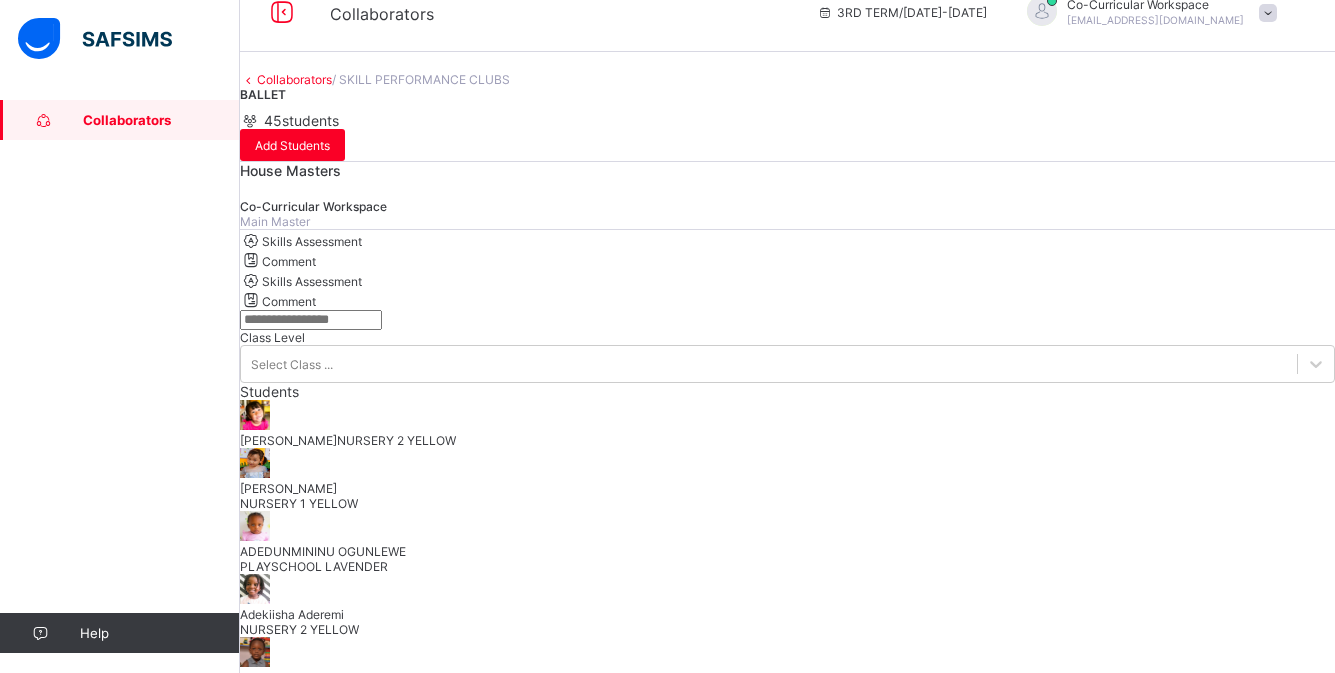 click on "Collaborators  / SKILL PERFORMANCE CLUBS BALLET     45  students Add Students House Masters Co-Curricular  Workspace  Main Master  Skills Assessment  Comment Skills Assessment  Comment Class Level Select Class ... Students  [PERSON_NAME]   LIU NURSERY 2 YELLOW  [PERSON_NAME]  NURSERY 1 YELLOW ADEDUNMININU  OGUNLEWE PLAYSCHOOL LAVENDER Adekiisha   Aderemi NURSERY 2 YELLOW Aderinsola   AWODIJI NURSERY 2 GREEN Adeyomade  Adefihinti NURSERY 2 RED [PERSON_NAME] NURSERY 2 RED Aisose  Abhulimen  NURSERY 1 BLUE AmazingGrace  [PERSON_NAME] NURSERY 2 RED Amira  El-Yakabu NURSERY 2 YELLOW Anabelle   ILONDU null null [PERSON_NAME]  NURSERY 1 RED Asandia   EFFANGA NURSERY 2 RED Chierika  ONYEASO  NURSERY 1 RED Chizara  [PERSON_NAME]-Obi NURSERY 2 GREEN Chizaram   ETUMNU NURSERY 2 YELLOW Chizitaram  Ebuluofor  NURSERY 1 YELLOW [PERSON_NAME]  NURSERY 1 RED [PERSON_NAME]   IYIO  NURSERY 1 RED Folajade  Dada  NURSERY 1 BLUE [PERSON_NAME] NURSERY 2 YELLOW [PERSON_NAME]  NURSERY 1 YELLOW Iyioluwadamilola  Ogunmefun  NURSERY 1 BLUE [PERSON_NAME]" at bounding box center [787, 4215] 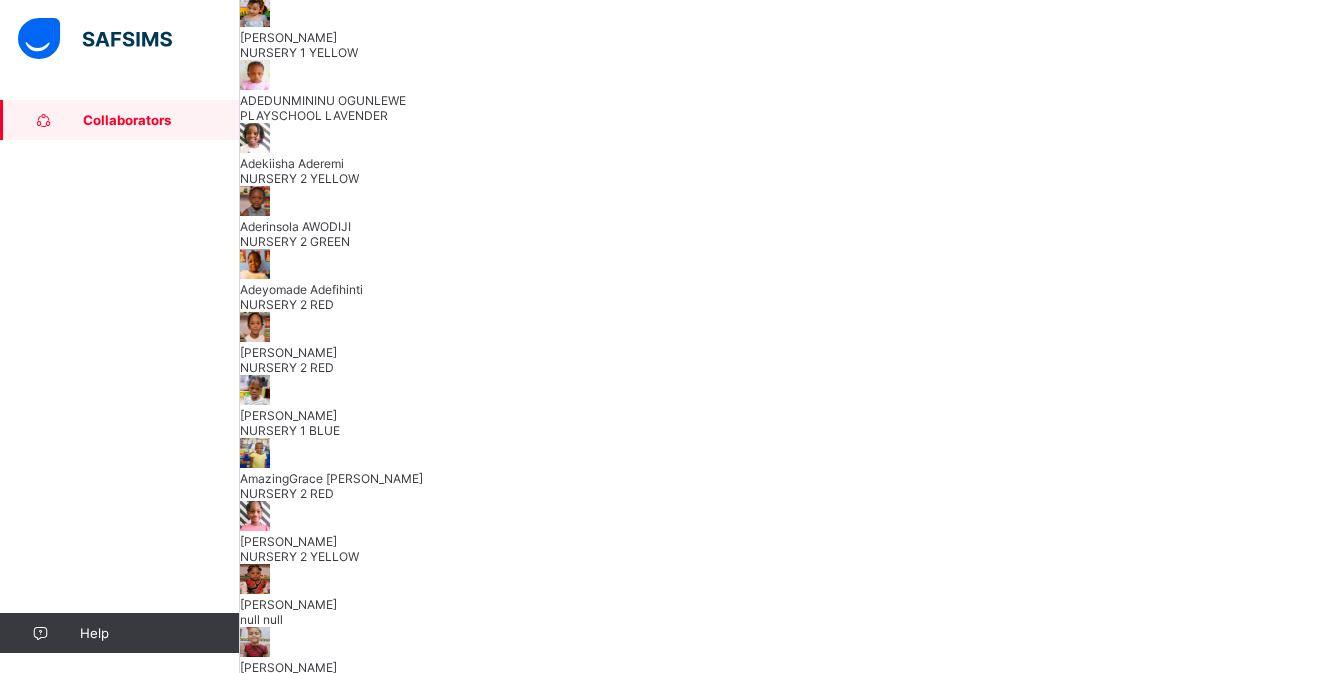 scroll, scrollTop: 477, scrollLeft: 0, axis: vertical 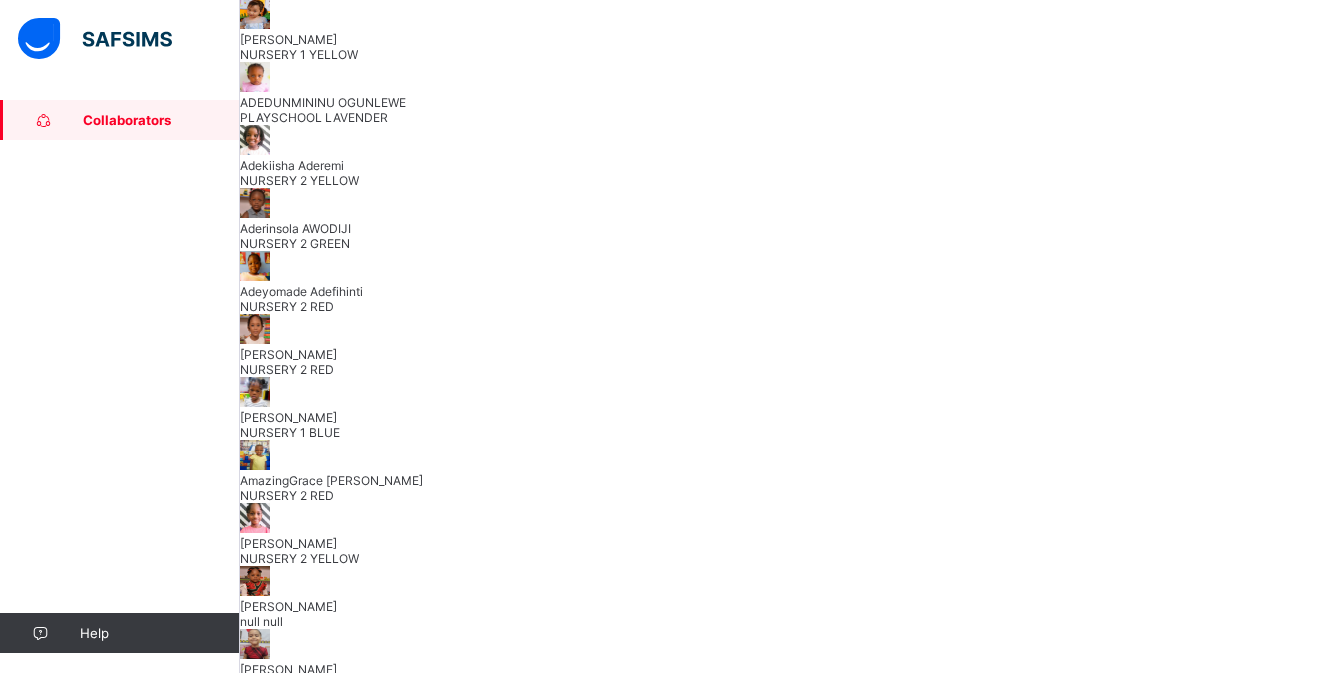 click on "Save Skill" at bounding box center (1292, 2919) 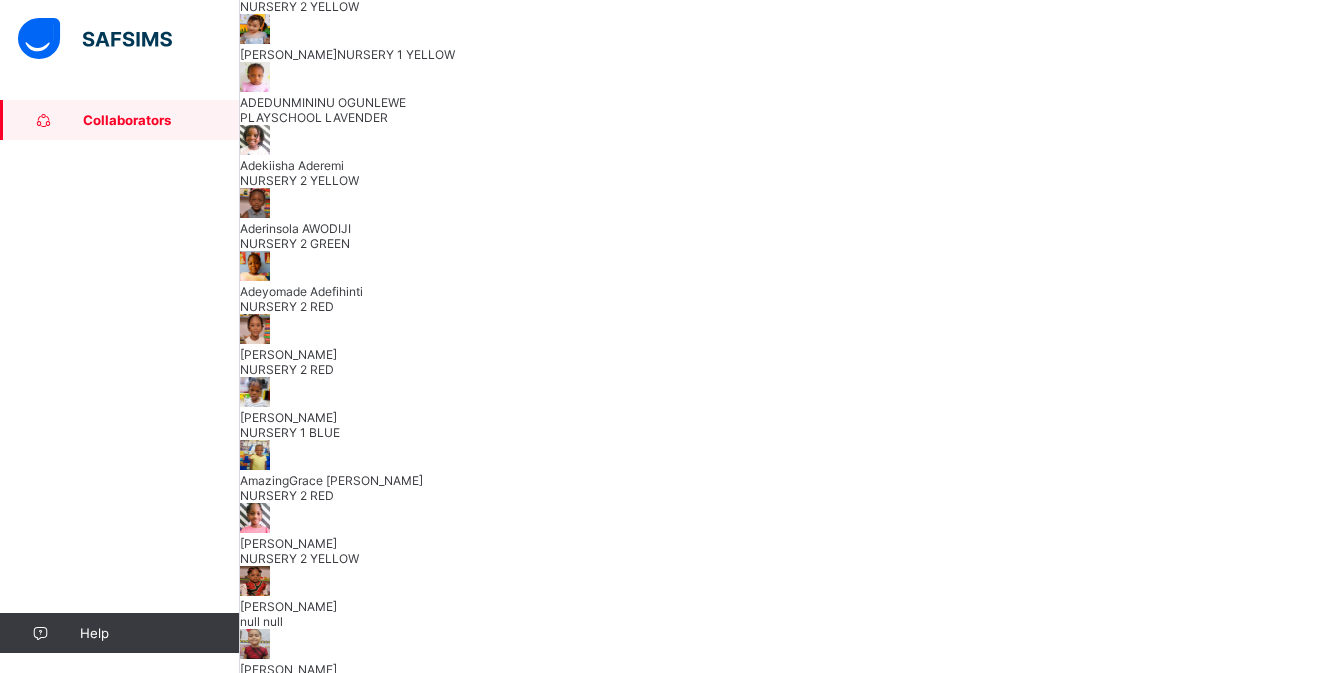 click on "Save Skill" at bounding box center (1292, 2919) 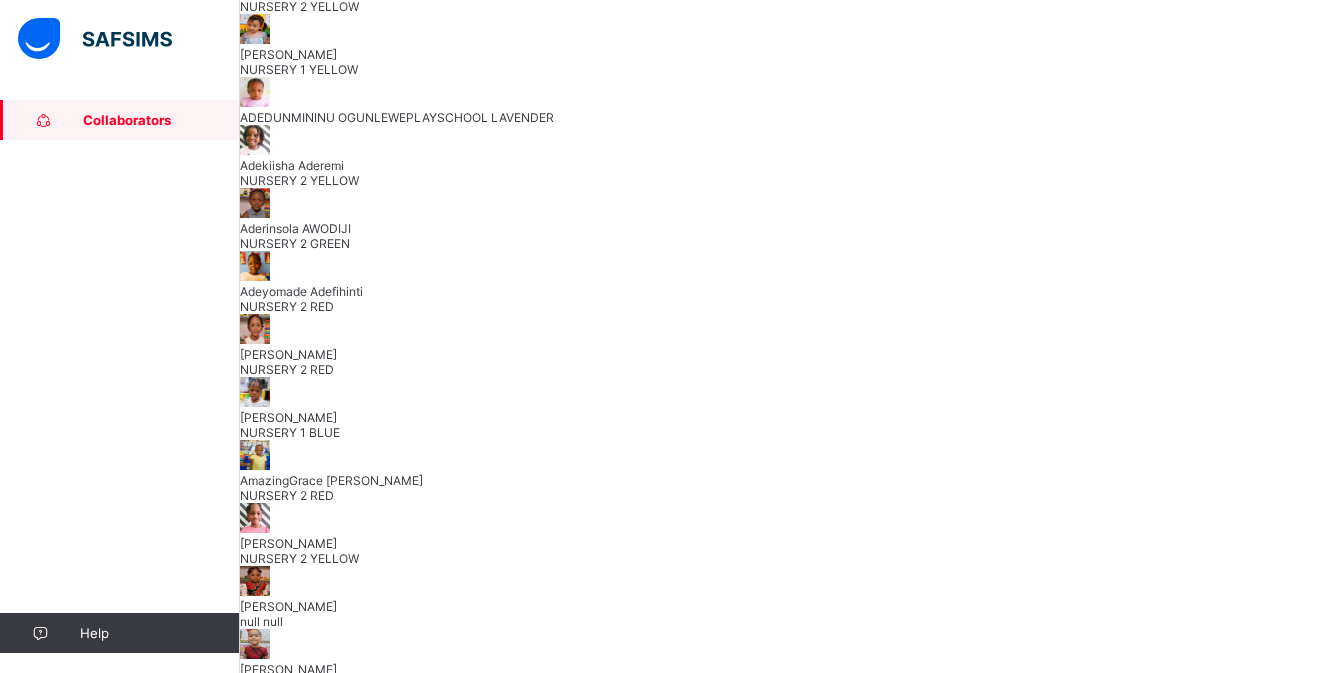 click on "Save Skill" at bounding box center [1292, 2919] 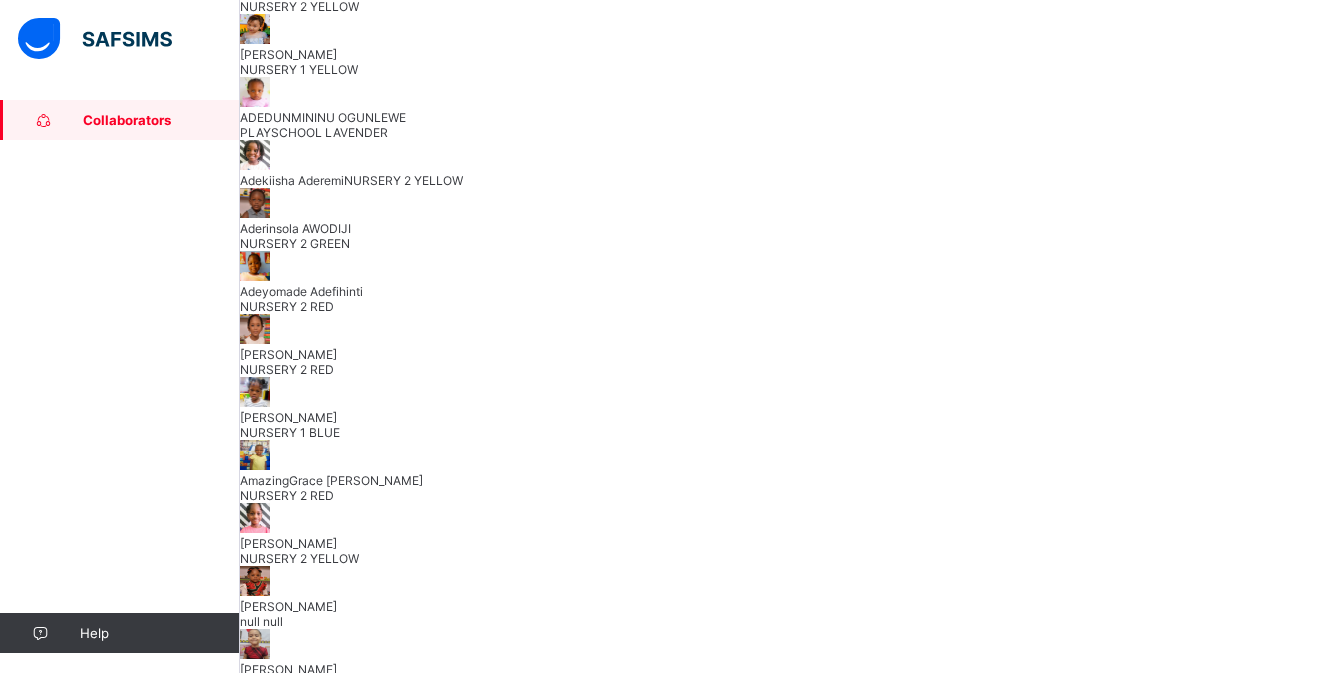 click on "Save Skill" at bounding box center [1292, 2919] 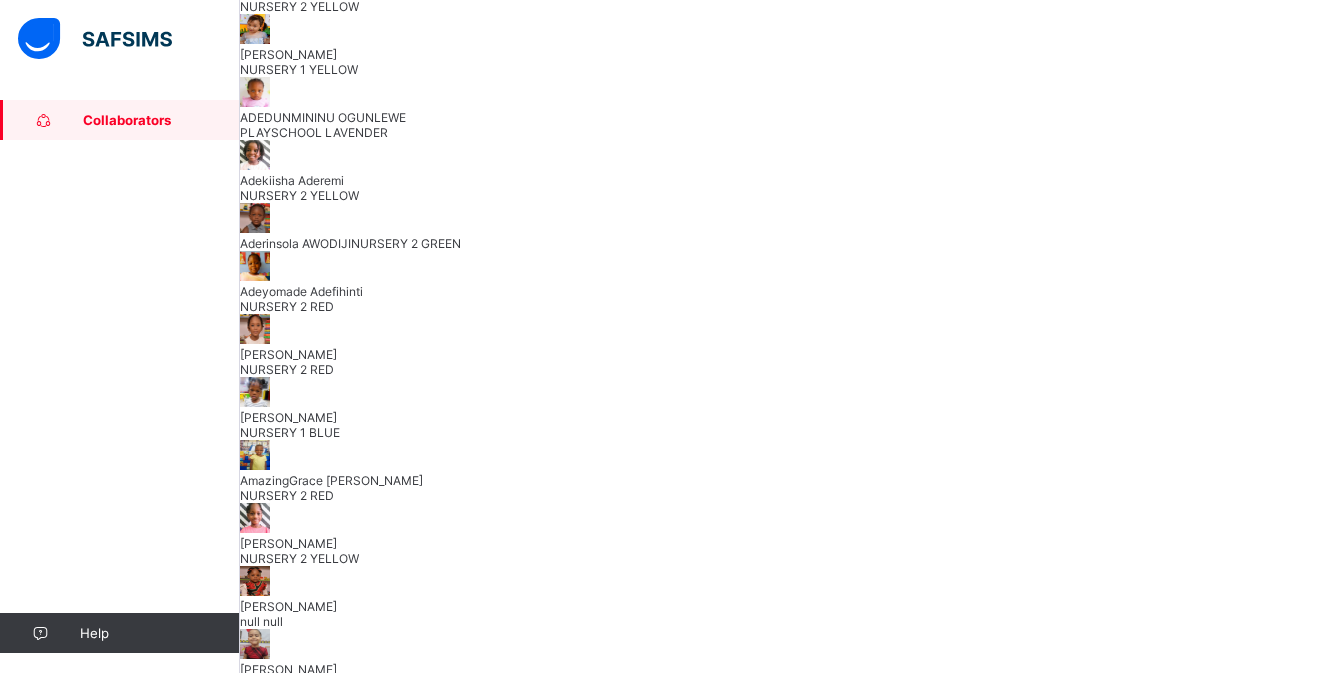 click on "Save Skill" at bounding box center (1292, 2919) 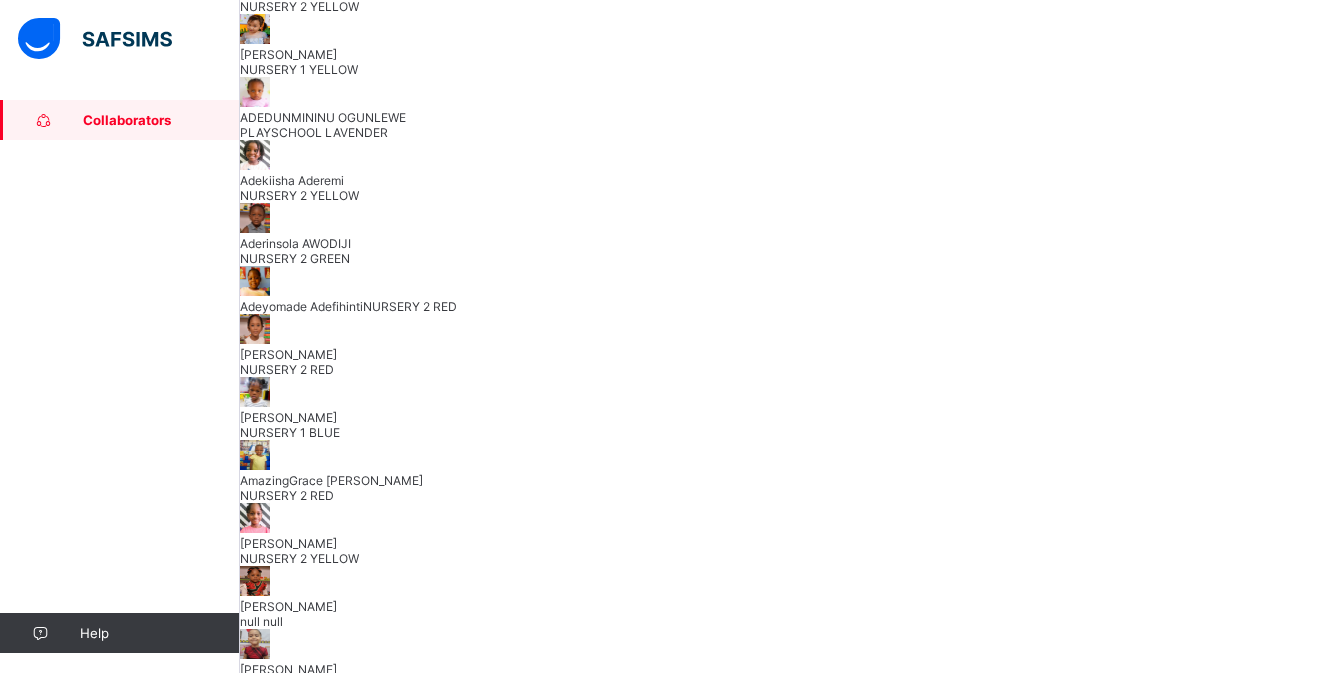 click on "Save Skill" at bounding box center (1292, 2919) 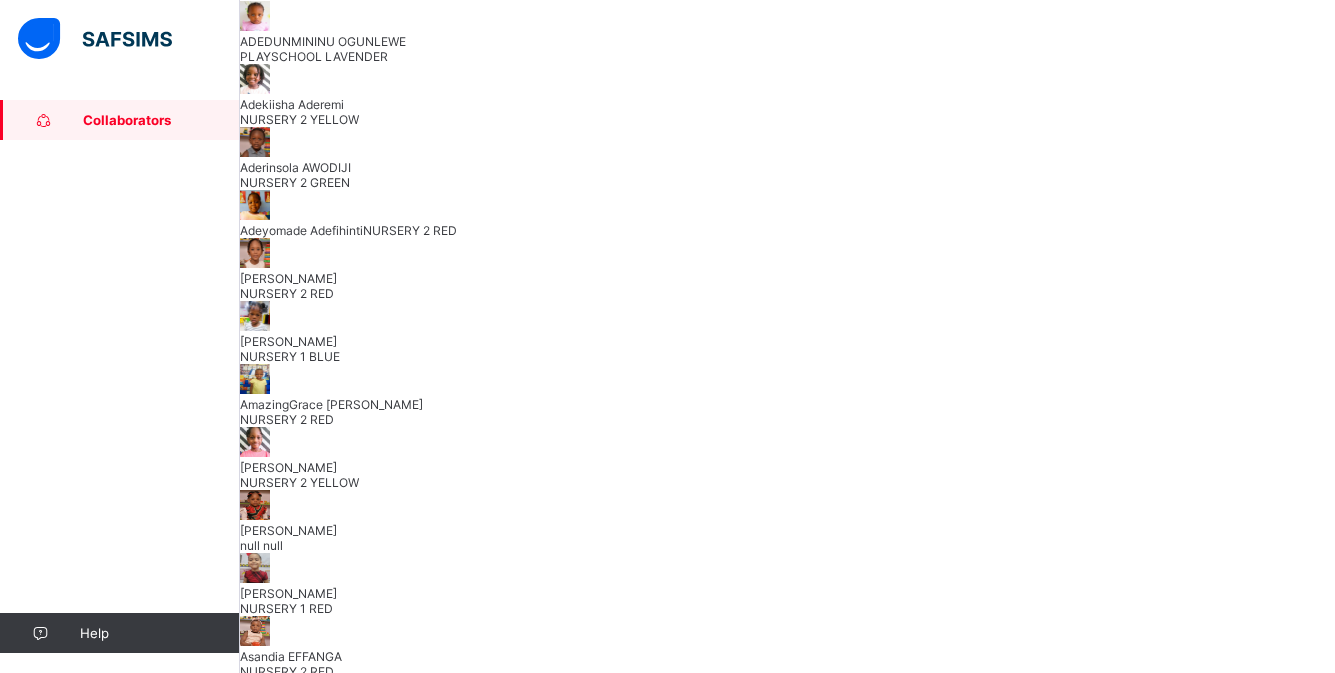 scroll, scrollTop: 557, scrollLeft: 0, axis: vertical 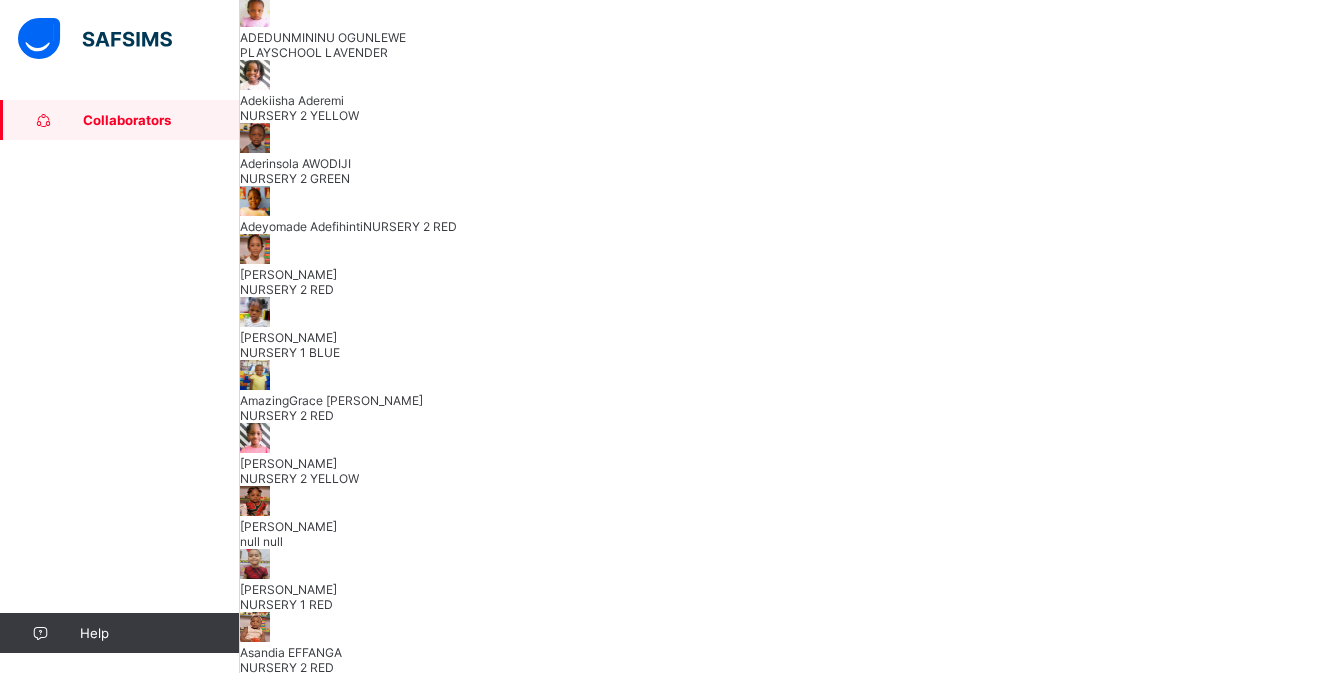 click on "[PERSON_NAME]" at bounding box center (787, 337) 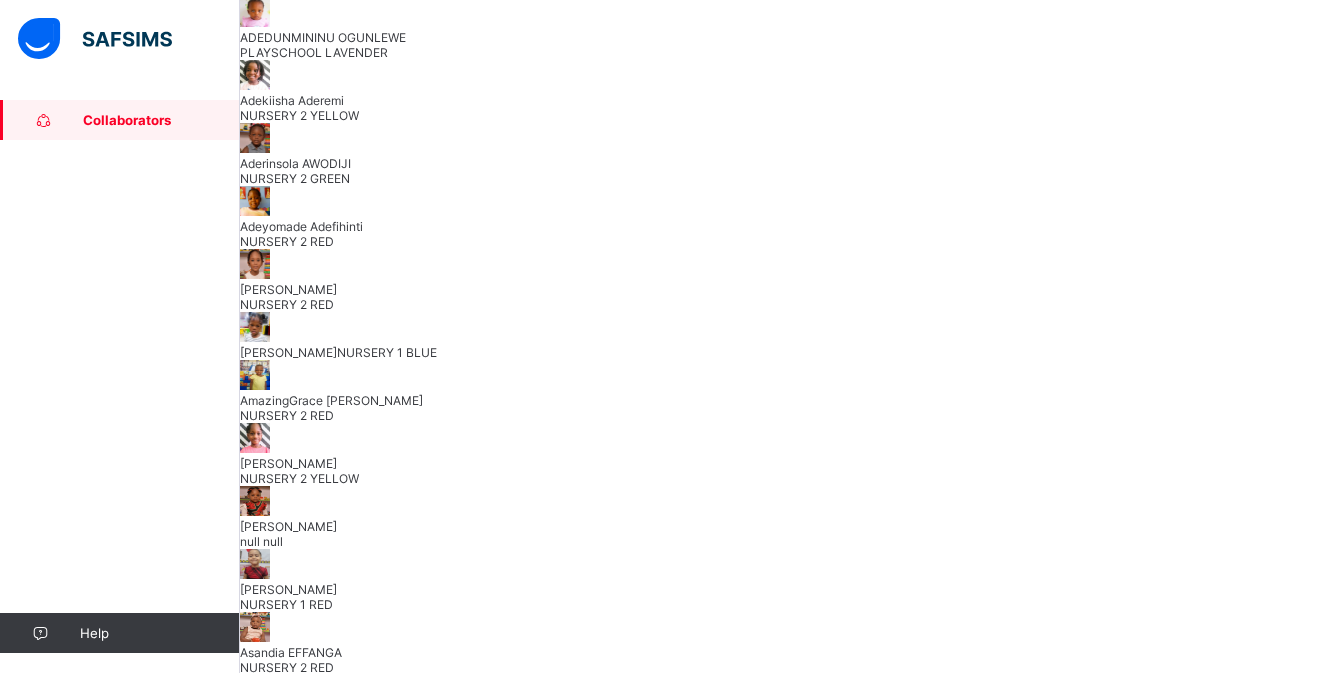 click on "Save Skill" at bounding box center (1292, 2839) 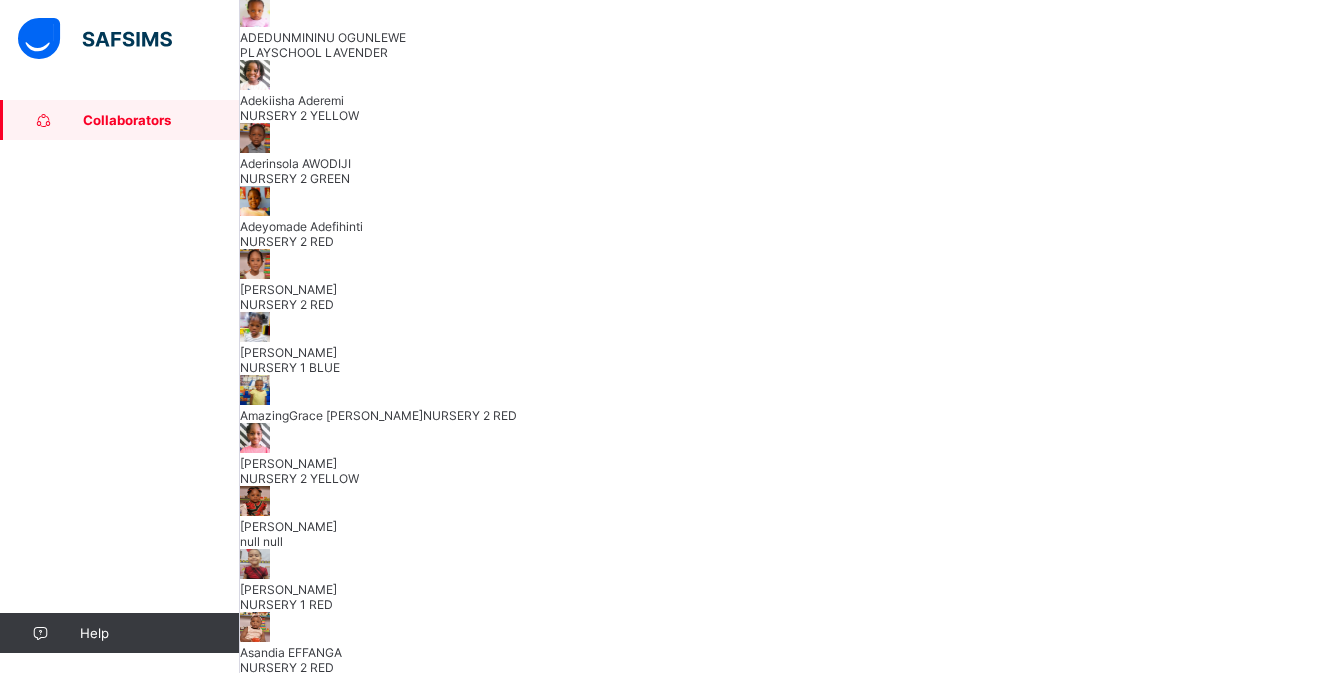 click on "Save Skill" at bounding box center [1292, 2839] 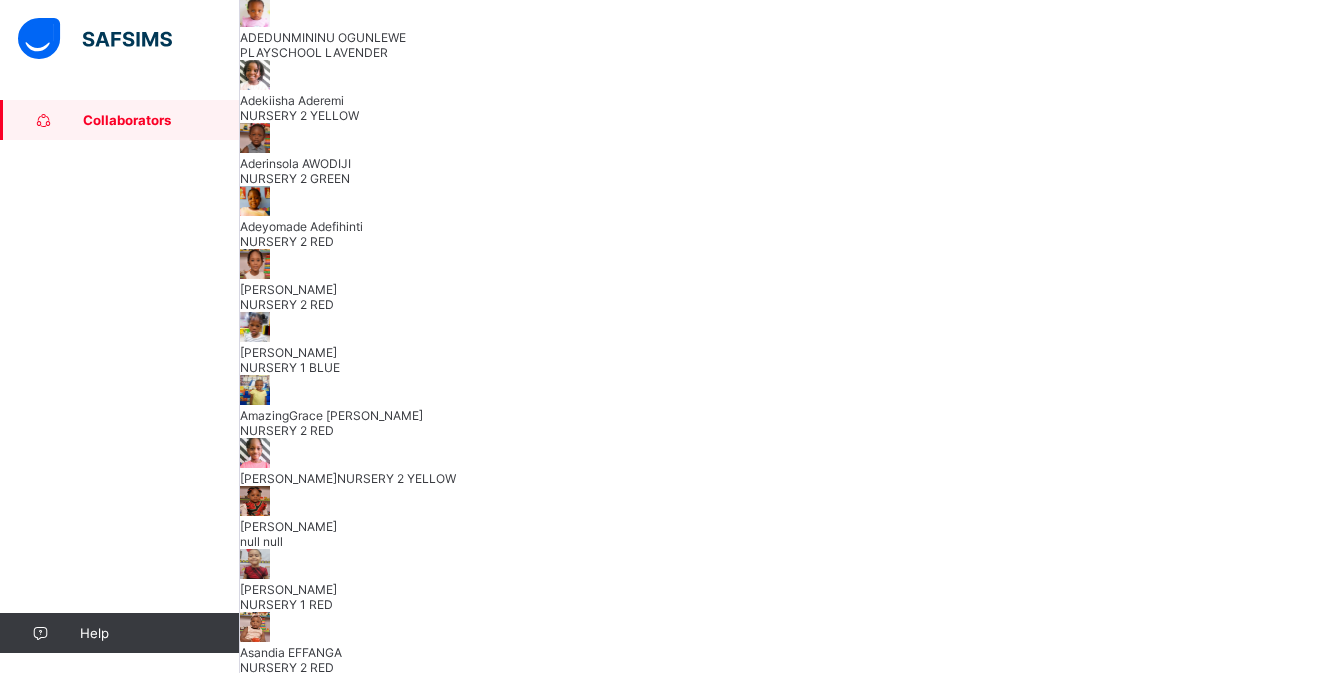 click on "Save Skill" at bounding box center [1292, 2839] 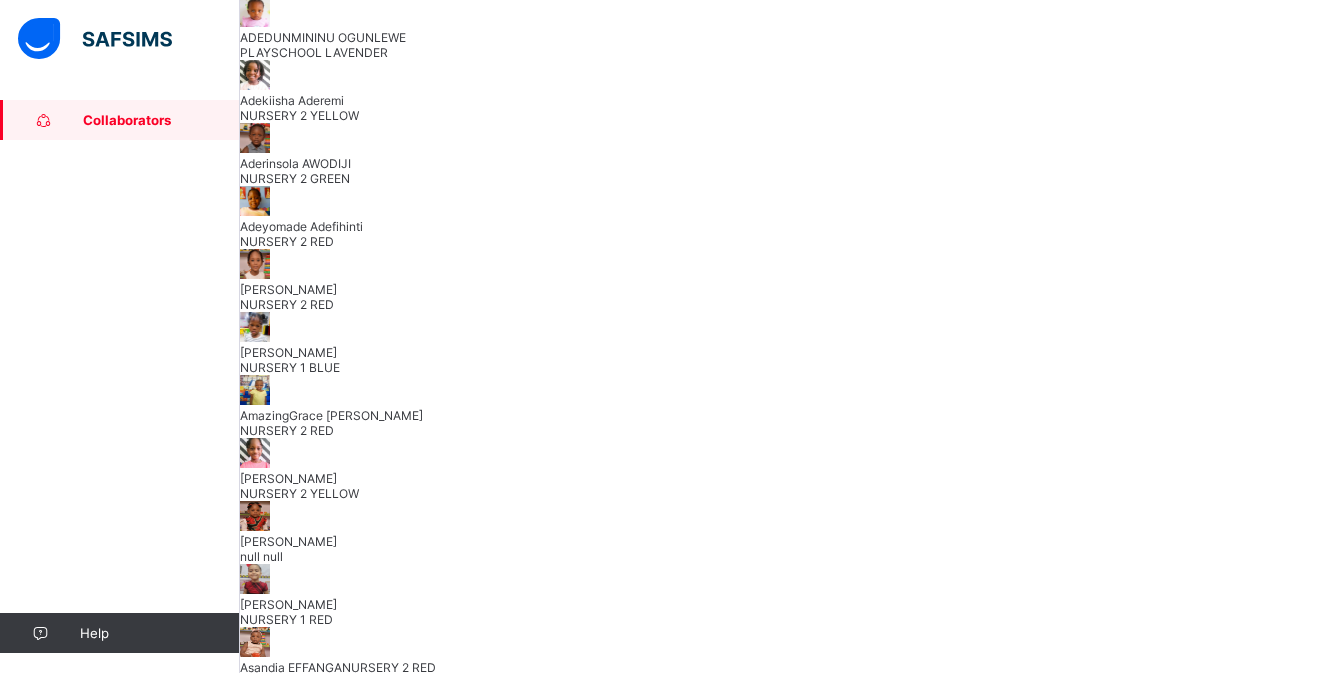 click on "Save Skill" at bounding box center [1292, 2839] 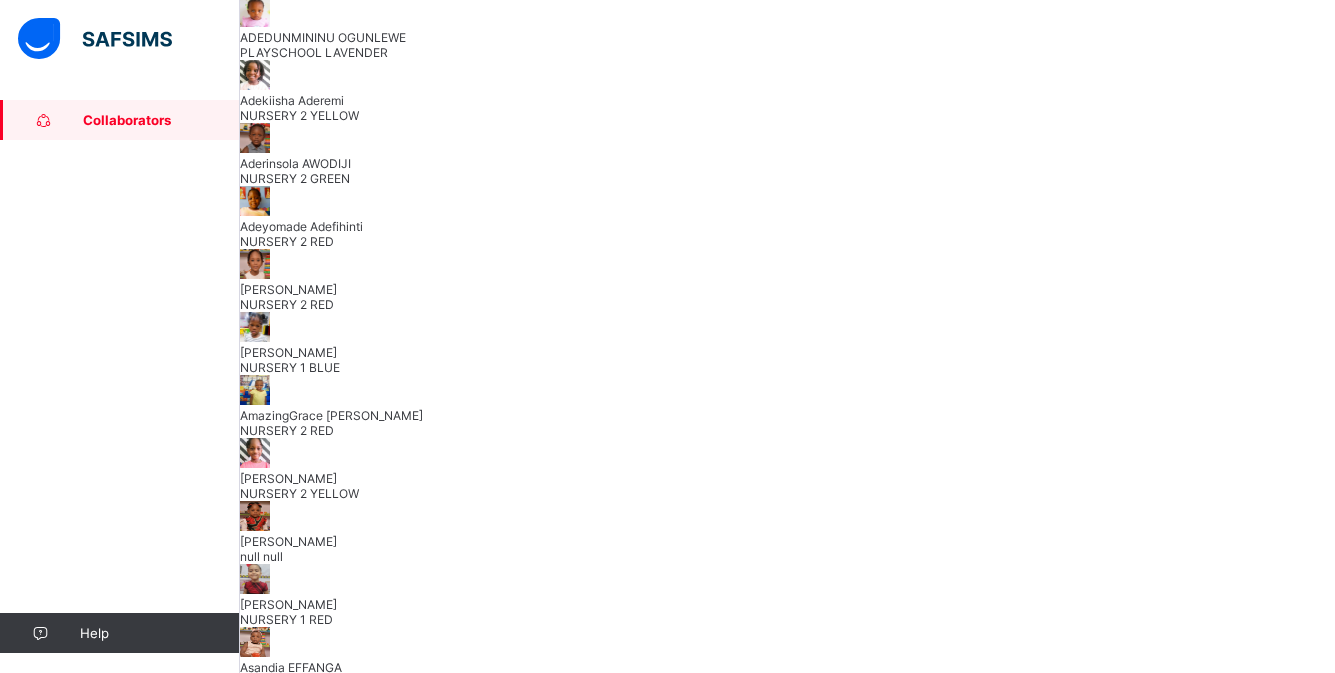 click on "Save Skill" at bounding box center [1292, 2839] 